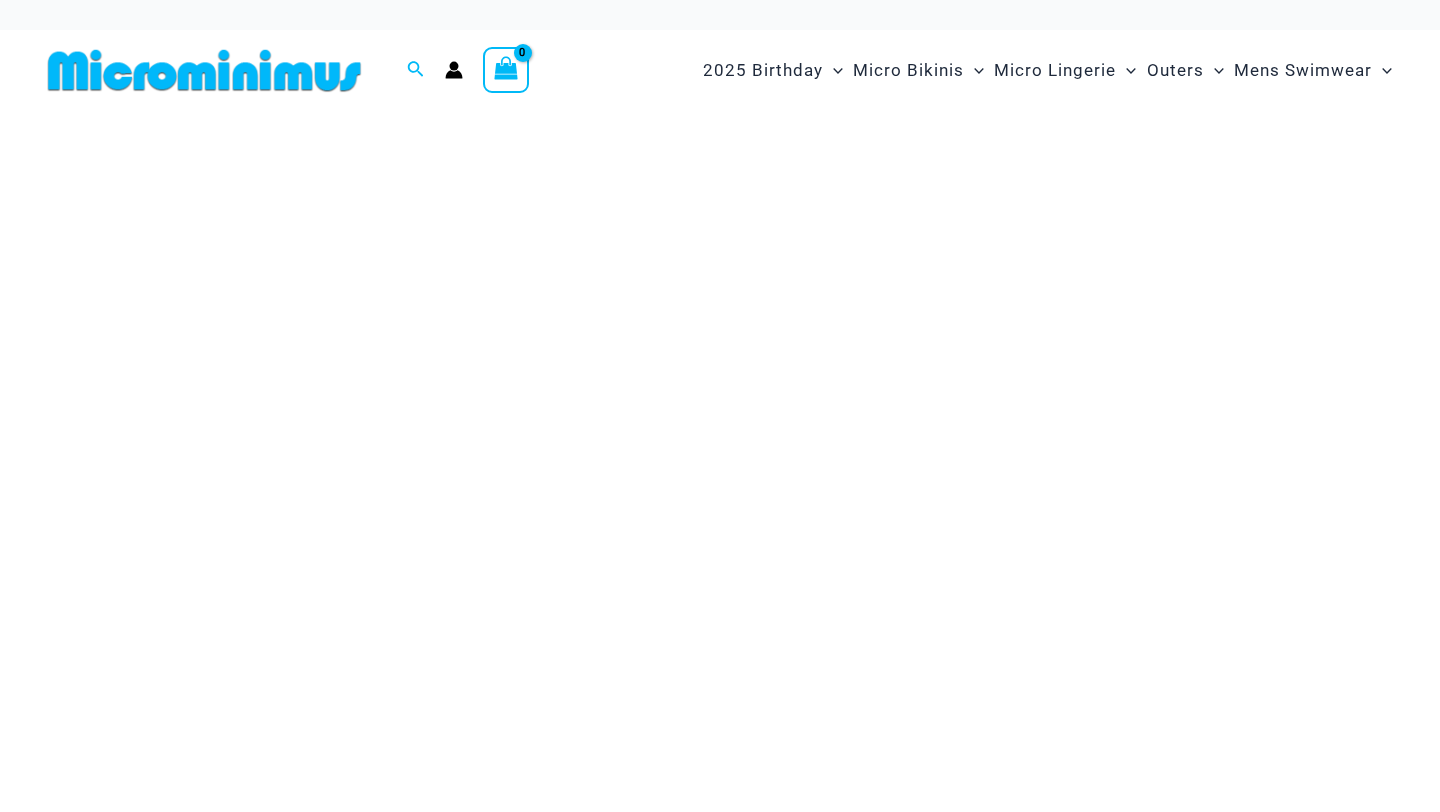scroll, scrollTop: 0, scrollLeft: 0, axis: both 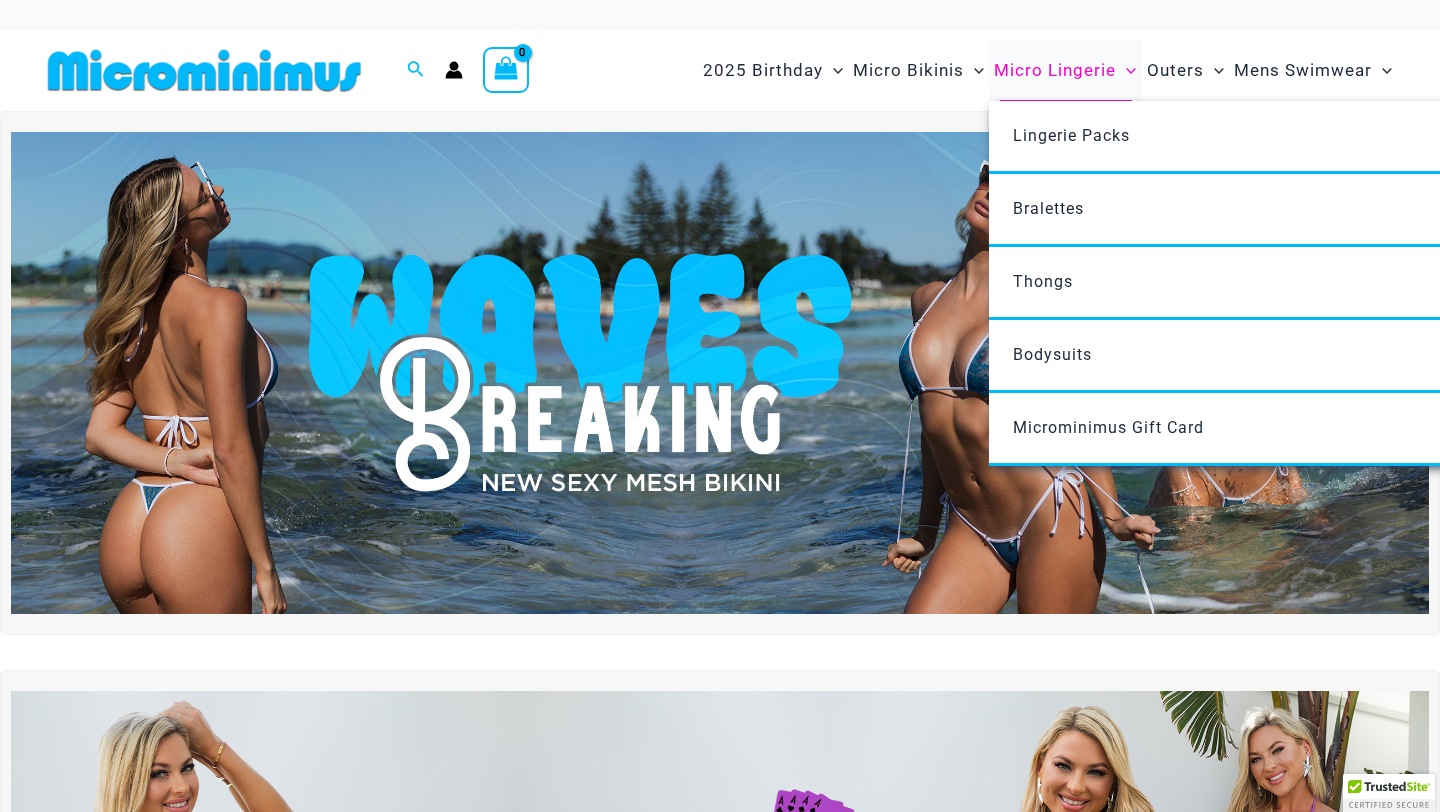type on "**********" 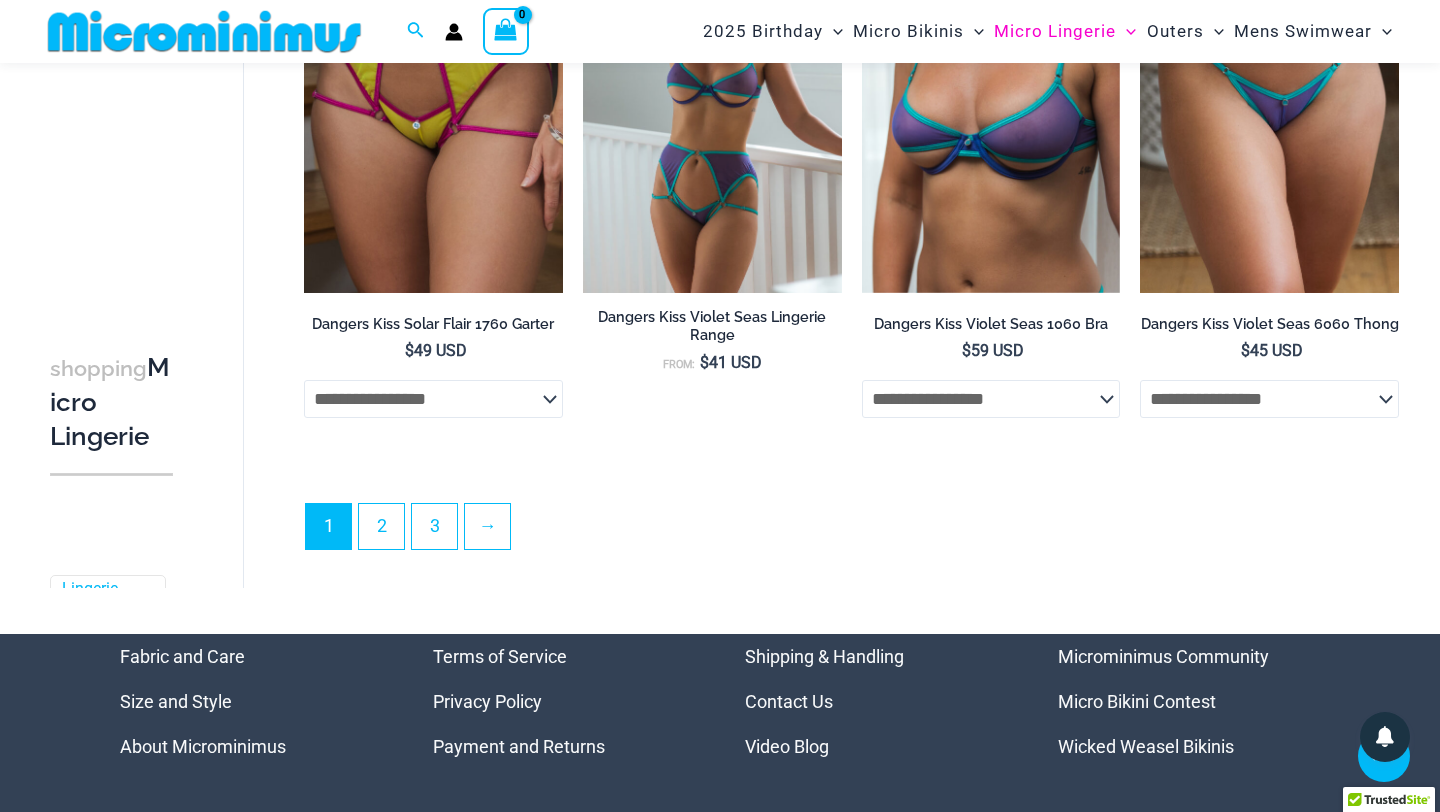 scroll, scrollTop: 4546, scrollLeft: 0, axis: vertical 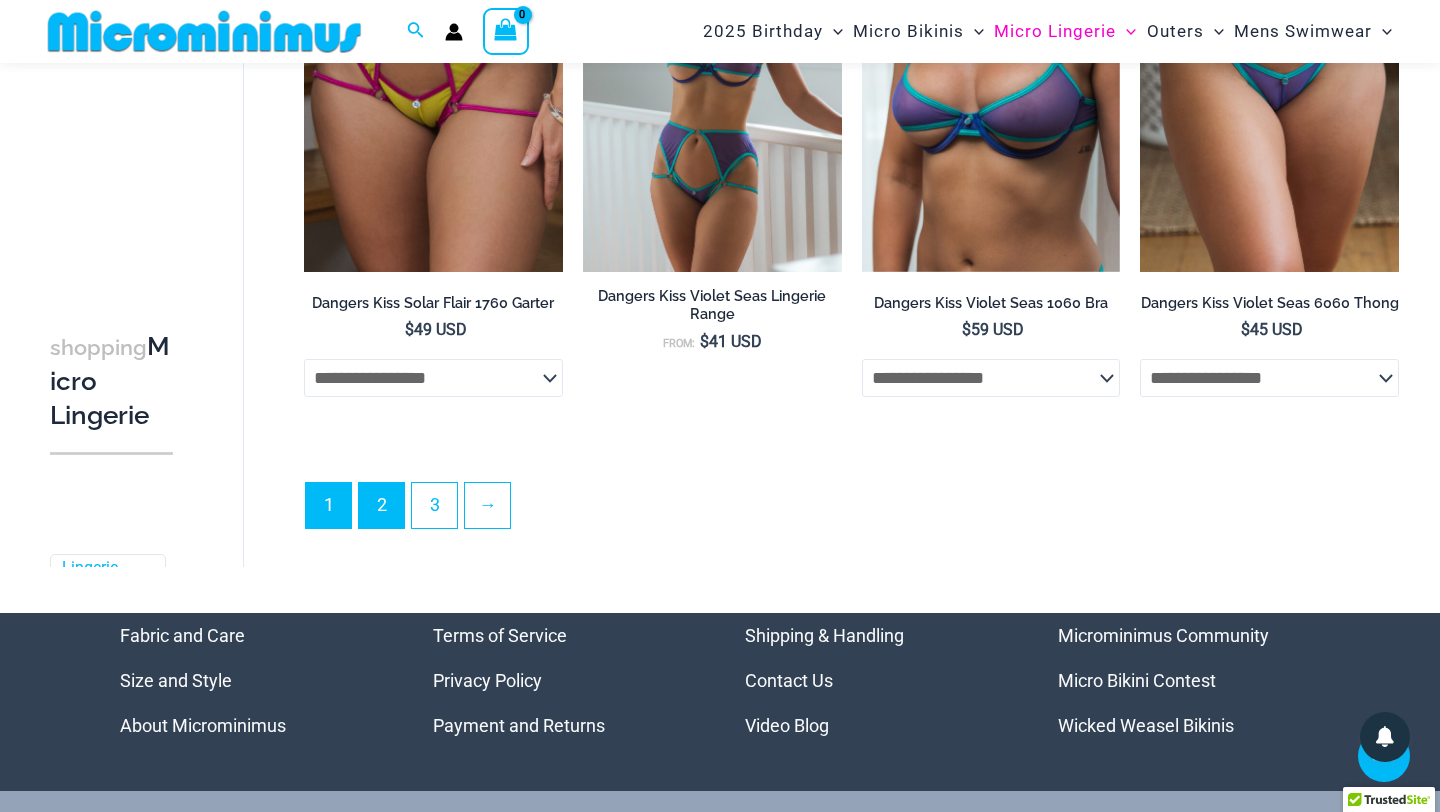 type on "**********" 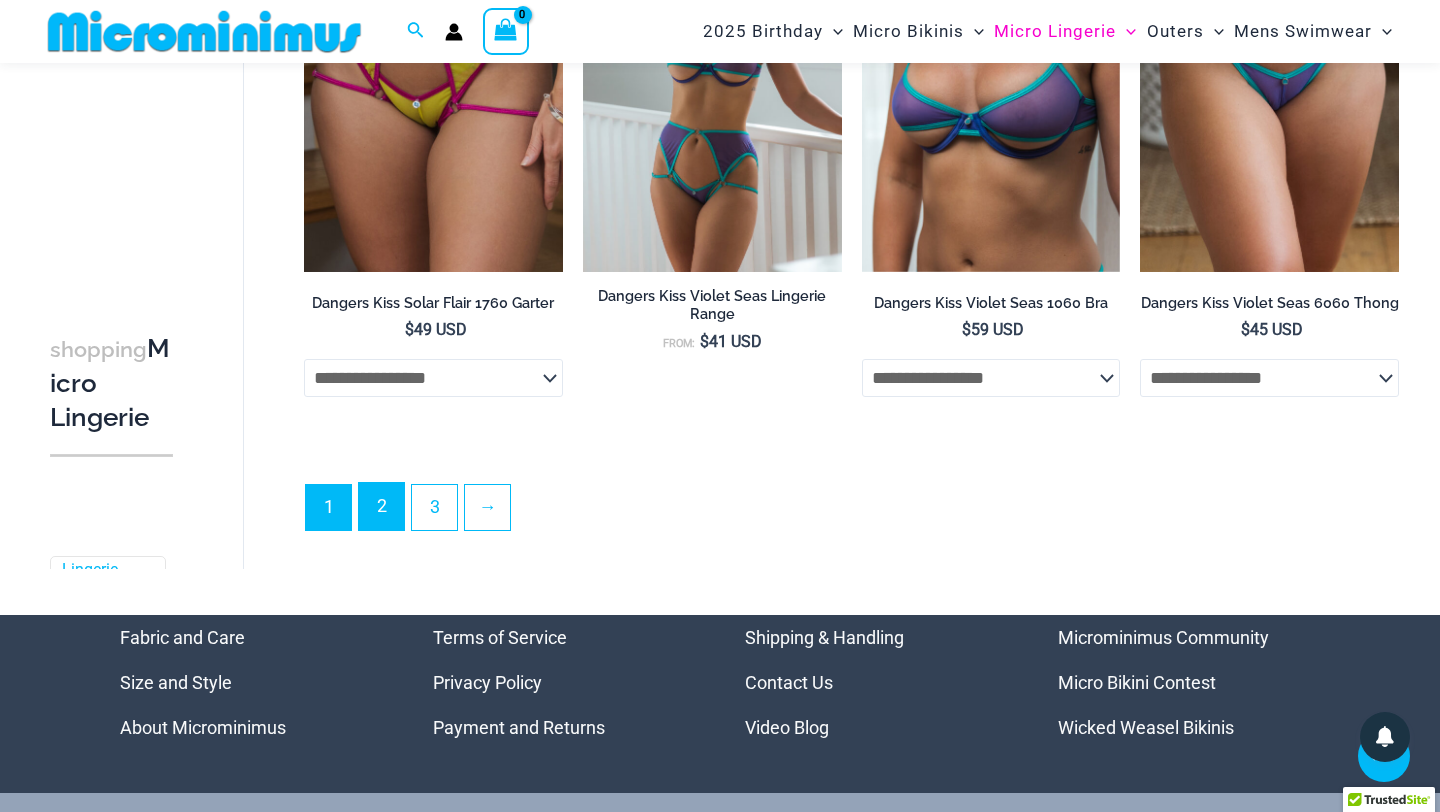click on "2" at bounding box center [381, 506] 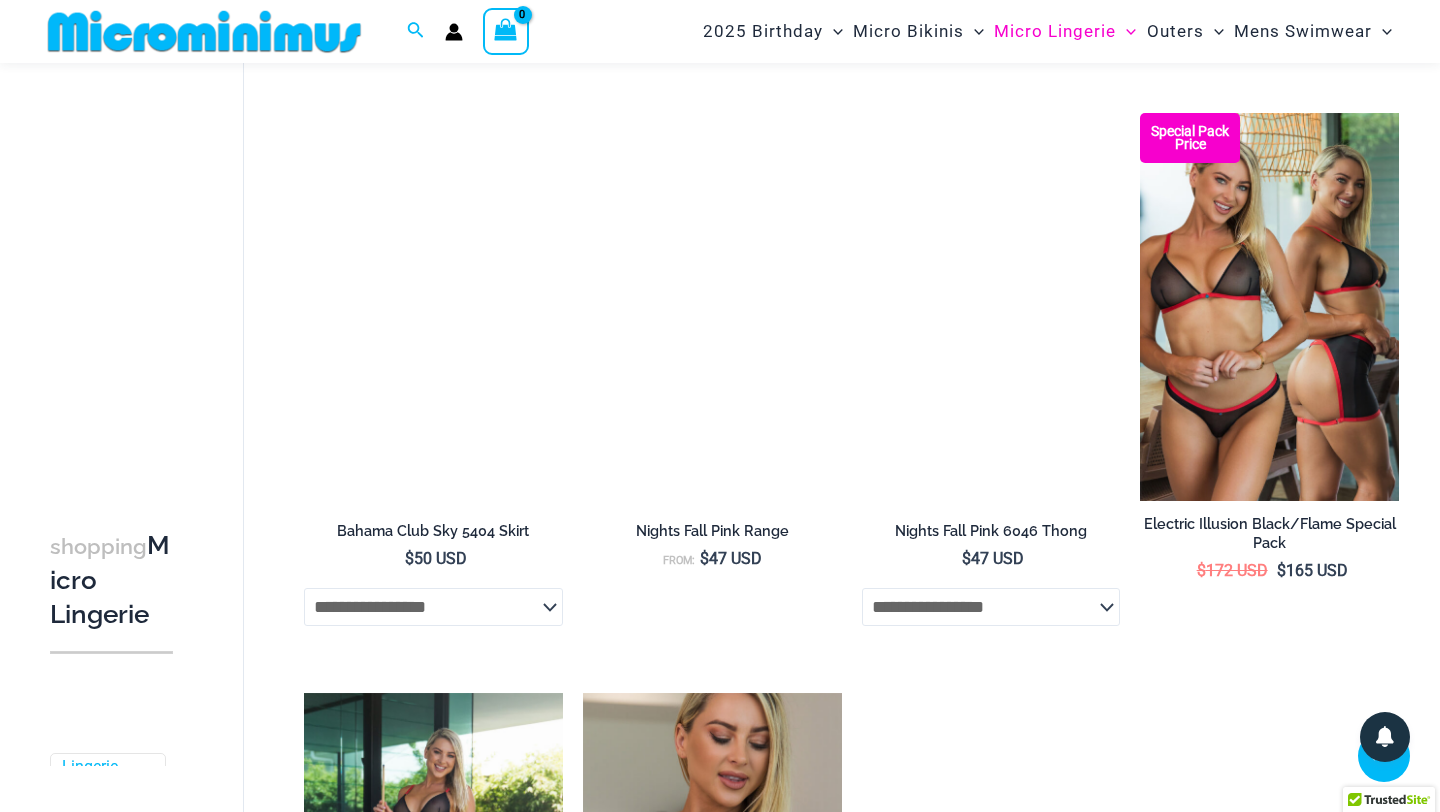 scroll, scrollTop: 1879, scrollLeft: 0, axis: vertical 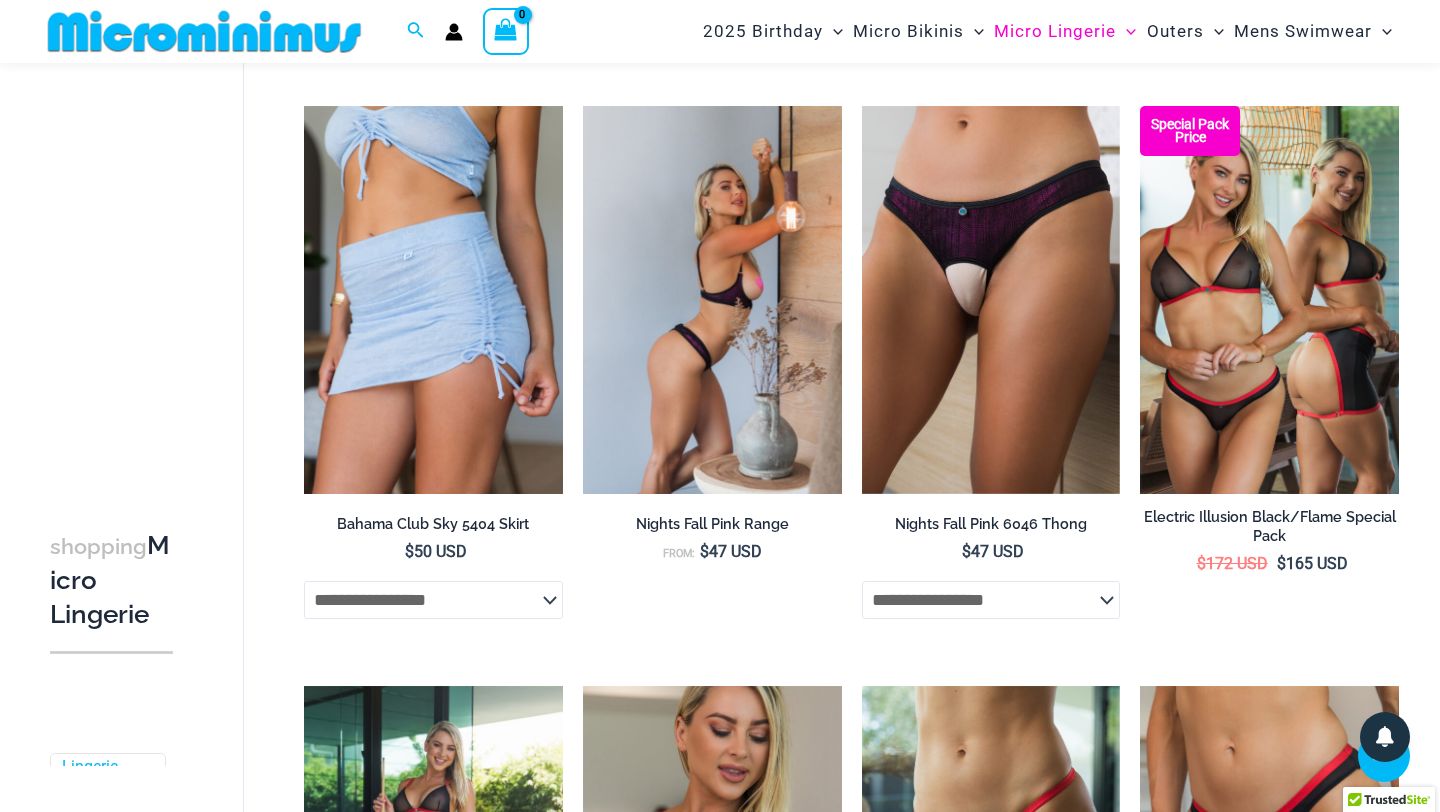 type on "**********" 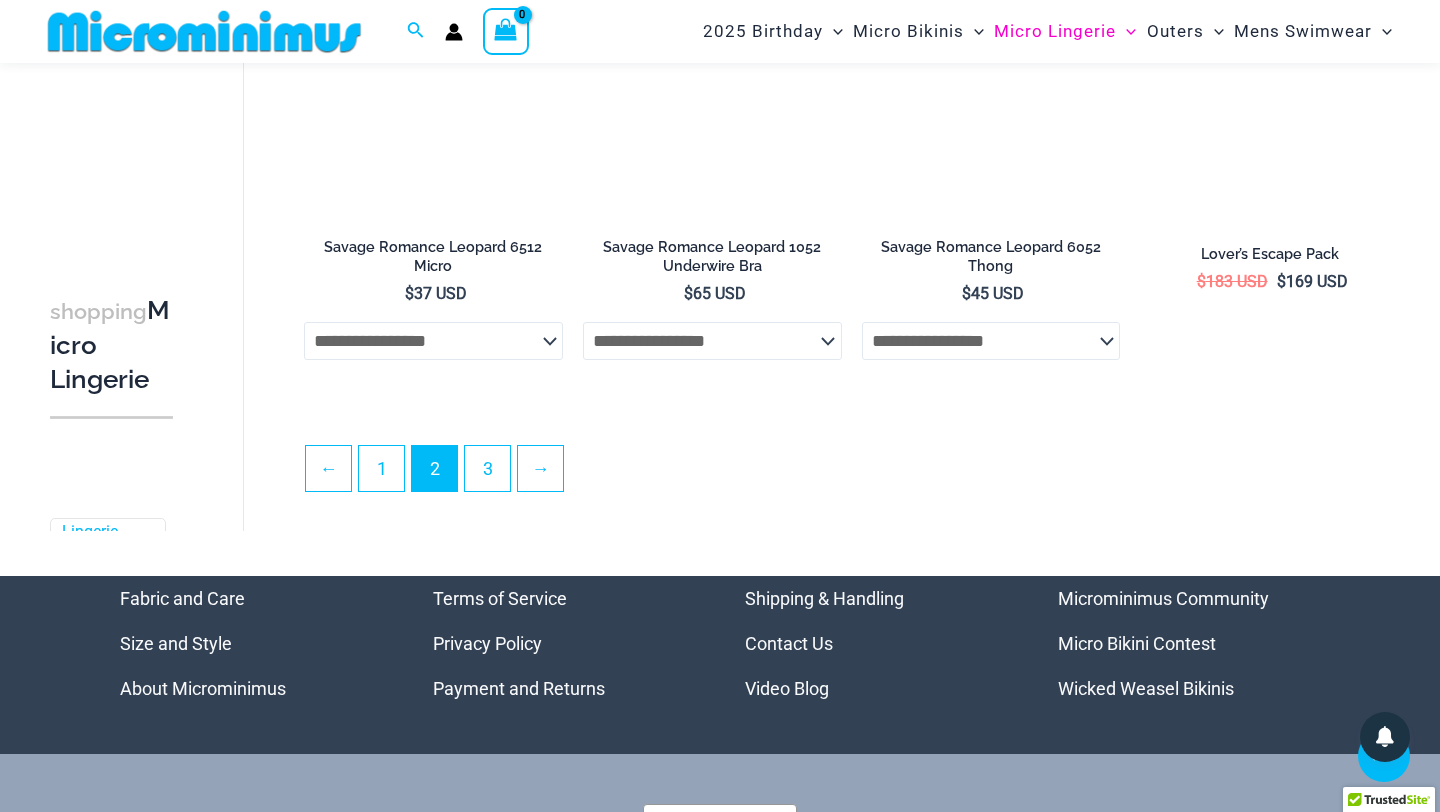 scroll, scrollTop: 4581, scrollLeft: 0, axis: vertical 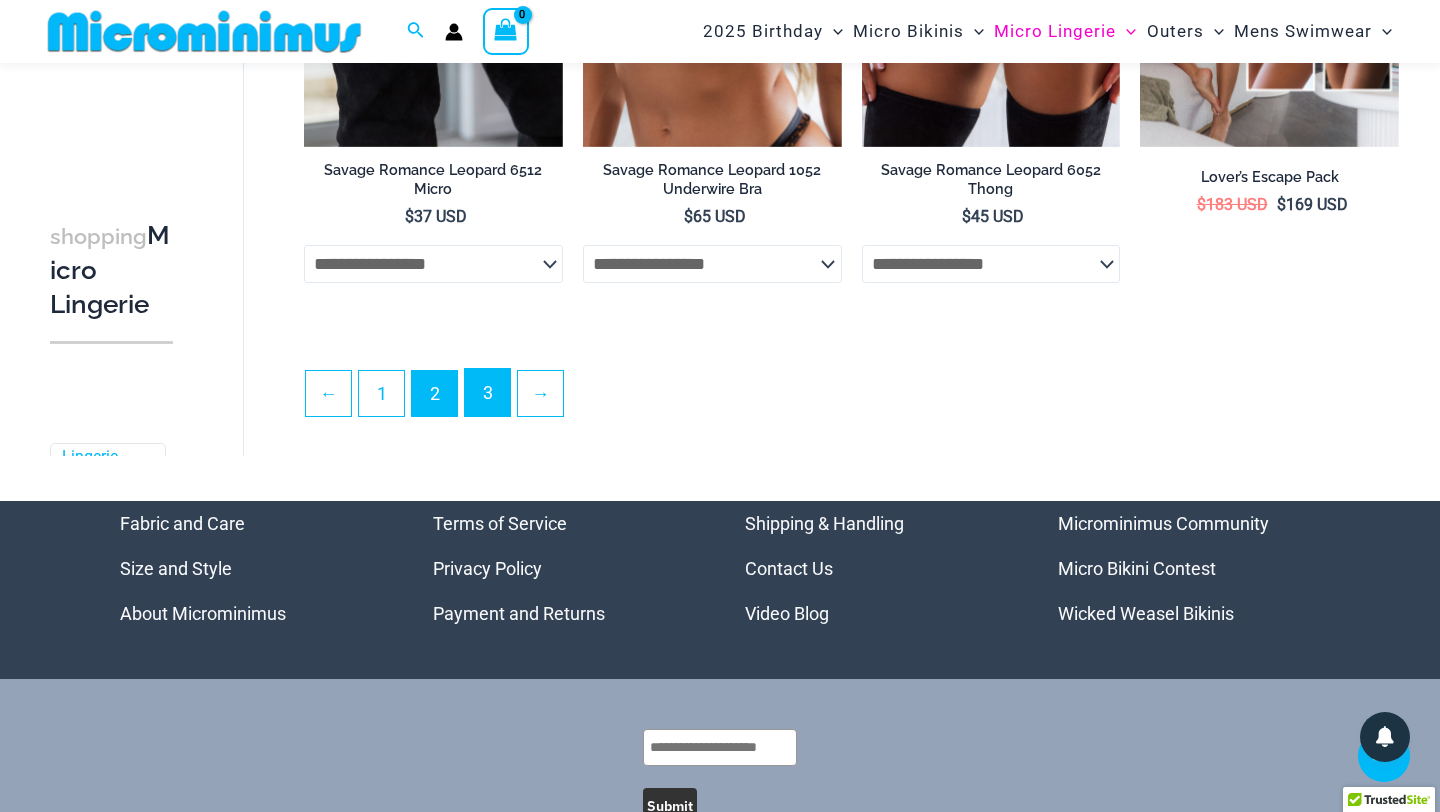 click on "3" at bounding box center [487, 392] 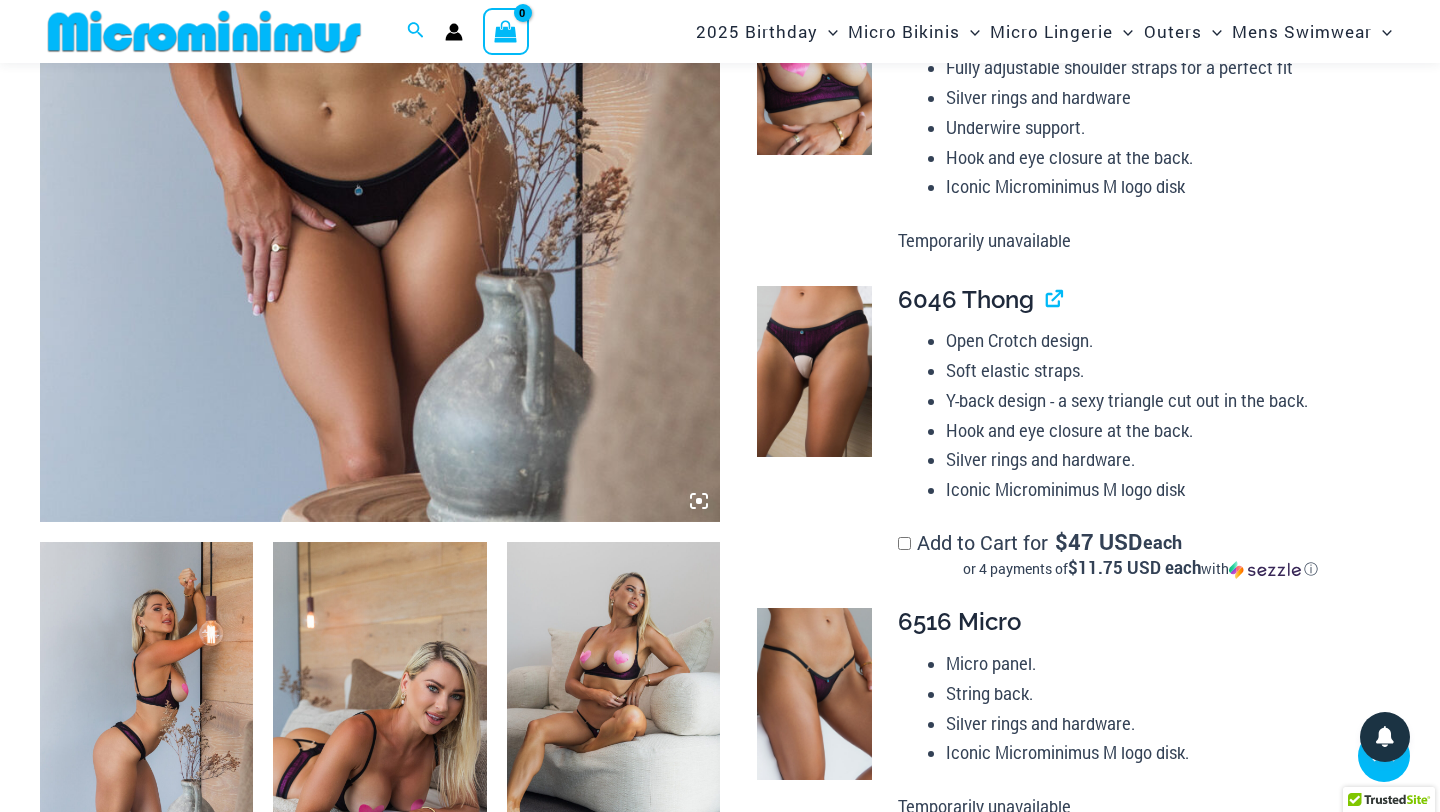 scroll, scrollTop: 675, scrollLeft: 0, axis: vertical 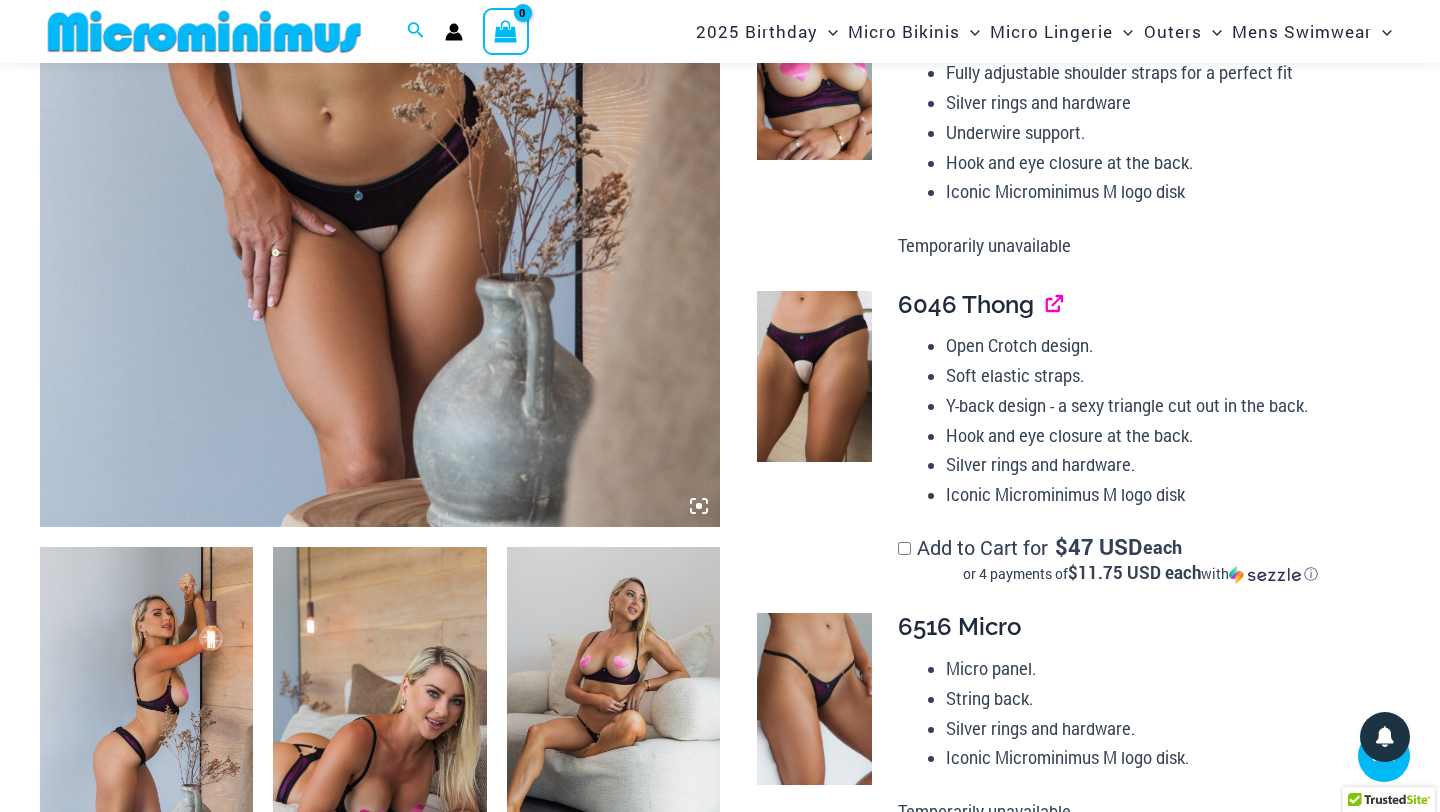 type on "**********" 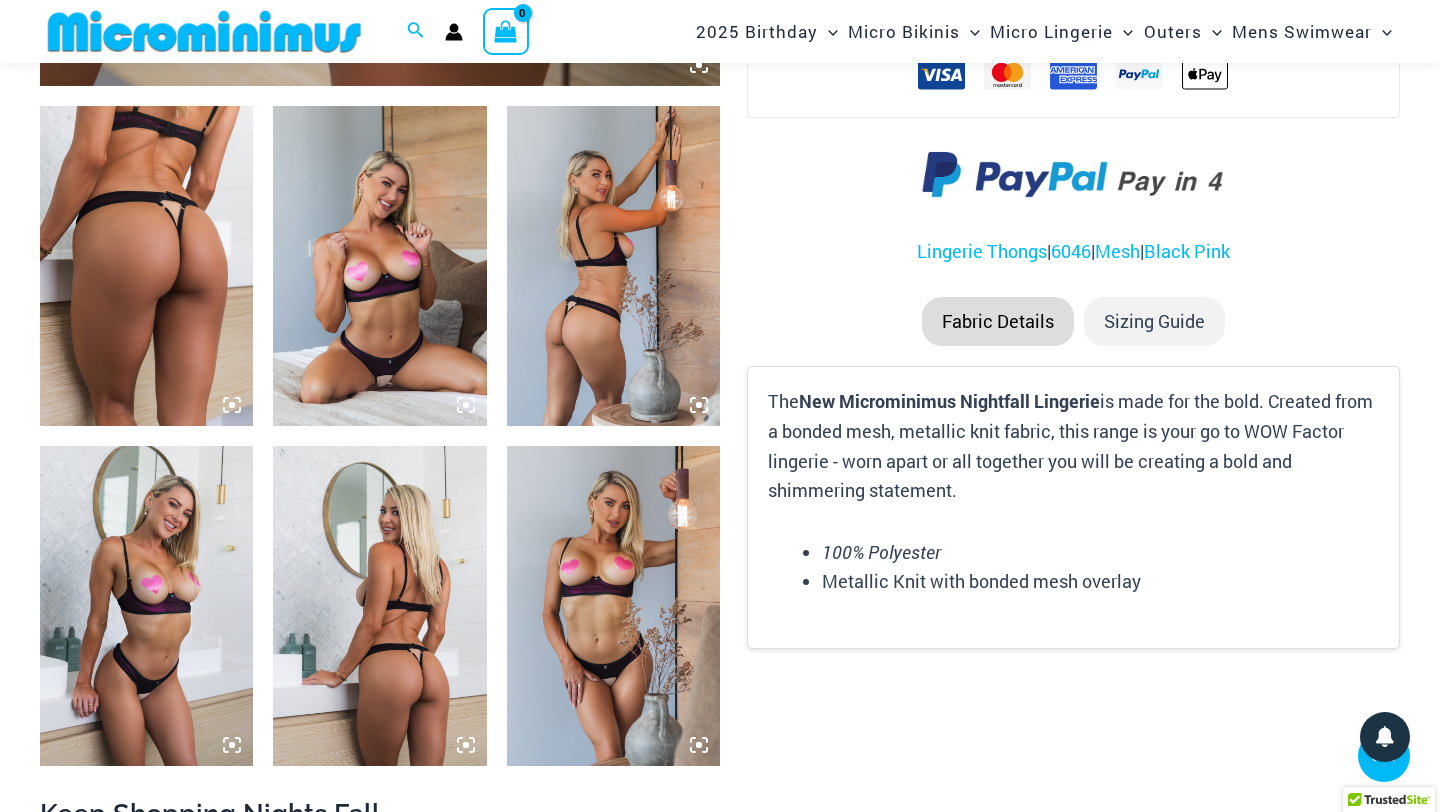scroll, scrollTop: 1132, scrollLeft: 0, axis: vertical 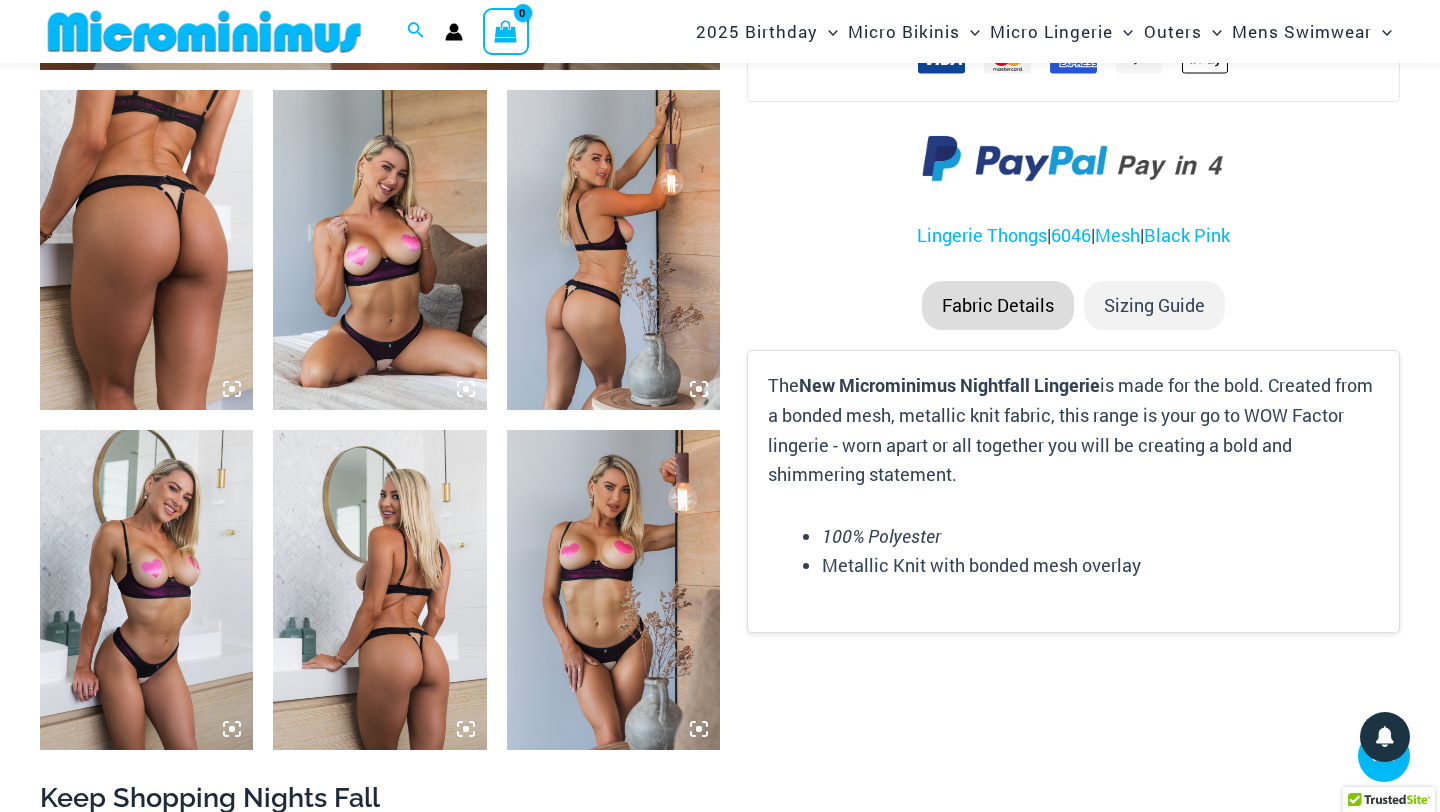 type on "**********" 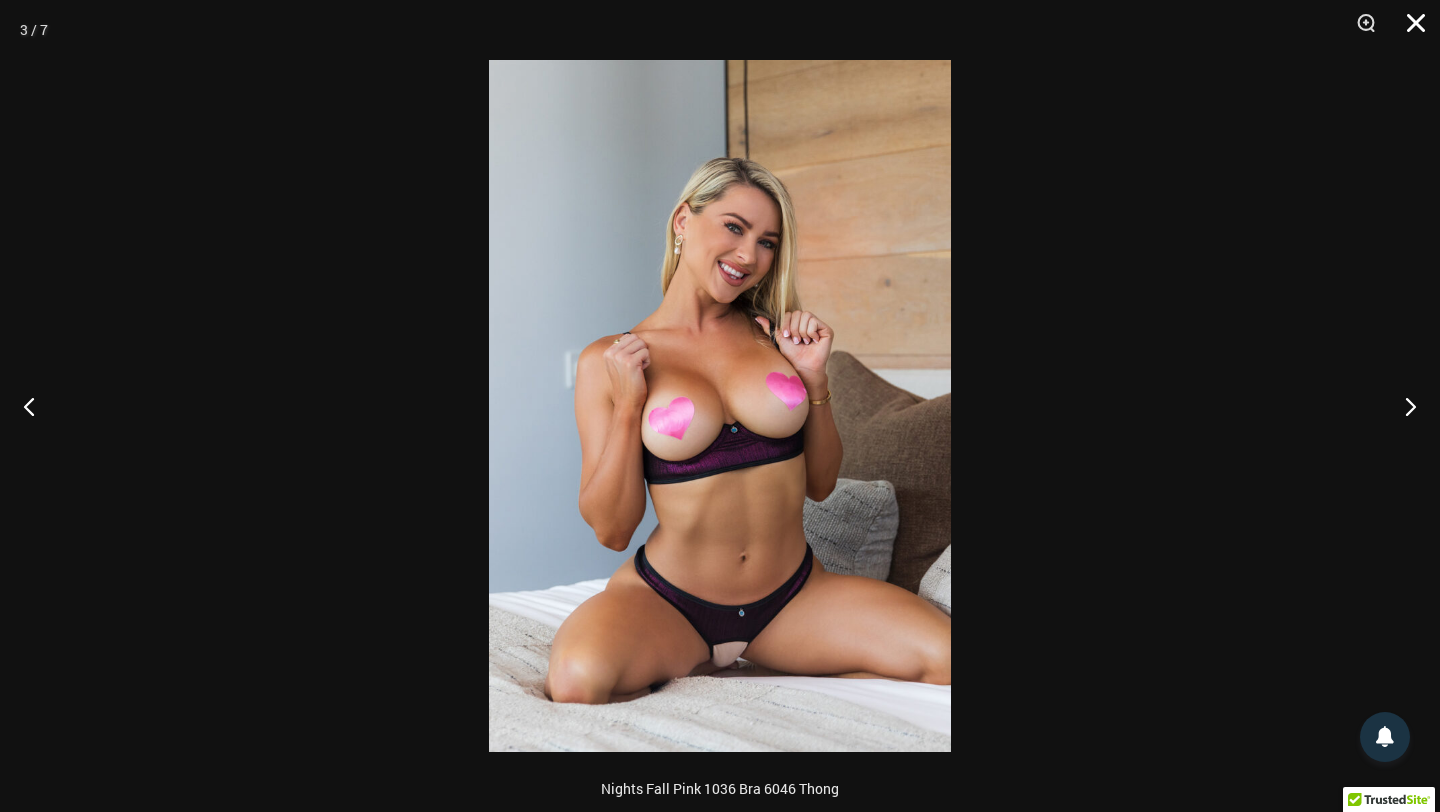 click at bounding box center (1409, 30) 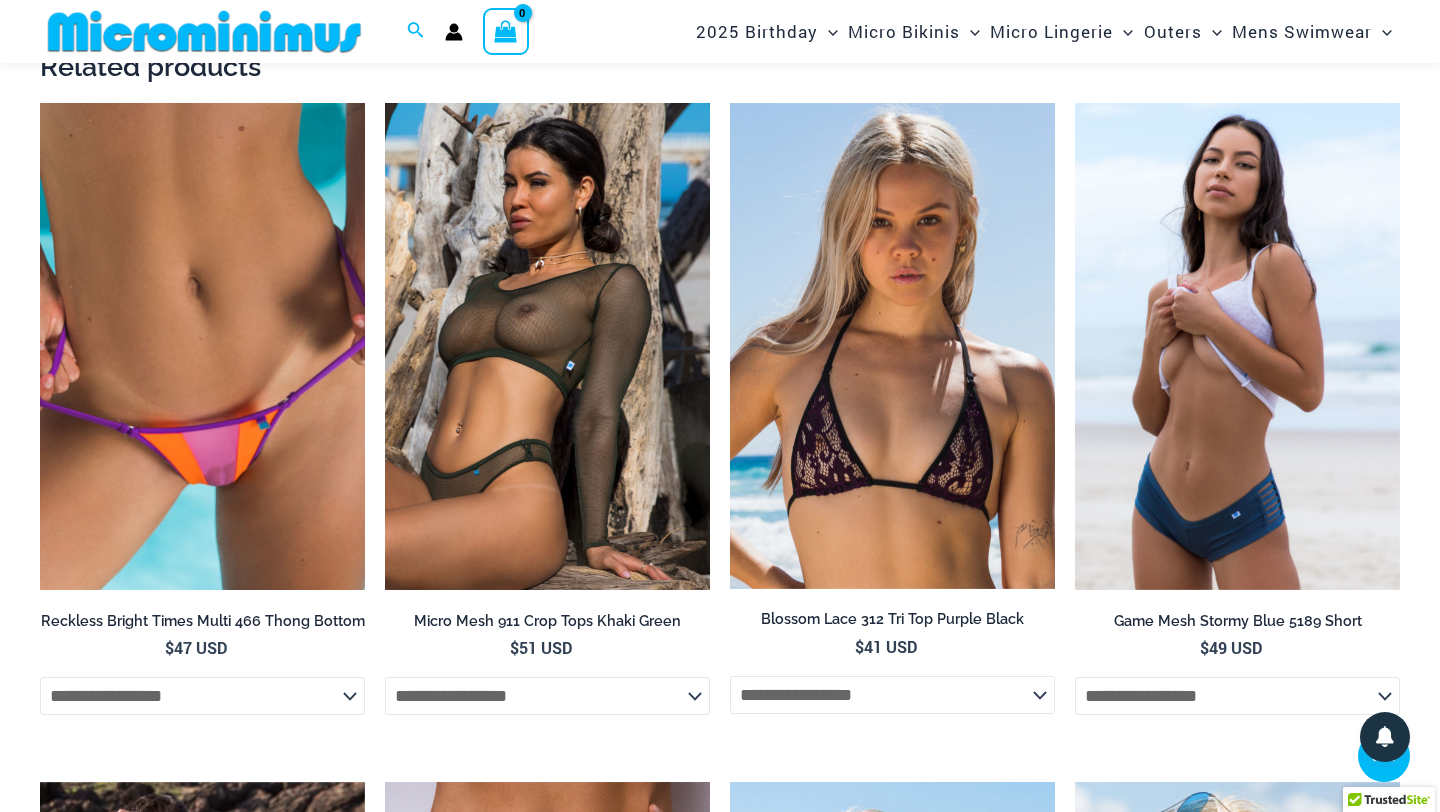 scroll, scrollTop: 2573, scrollLeft: 0, axis: vertical 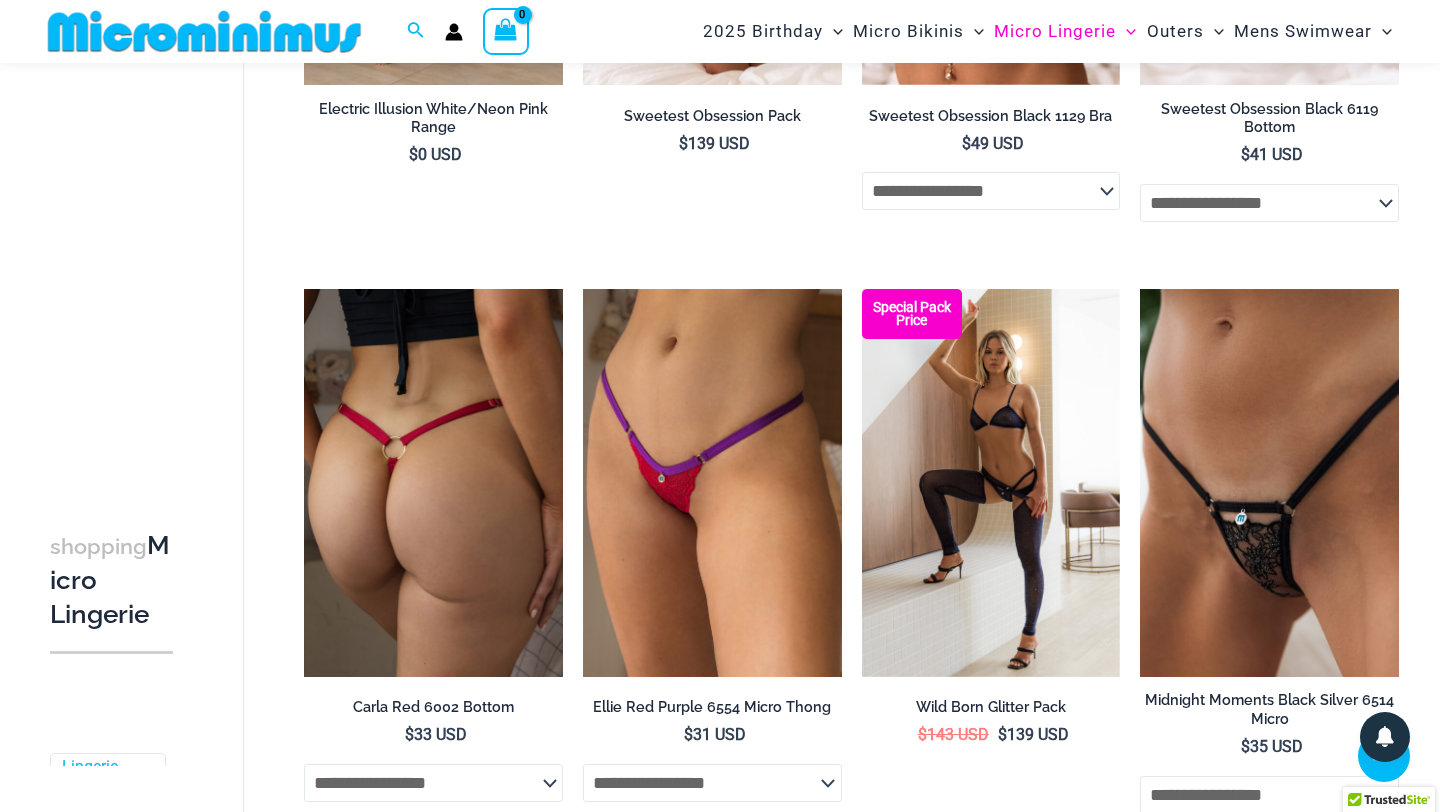 type on "**********" 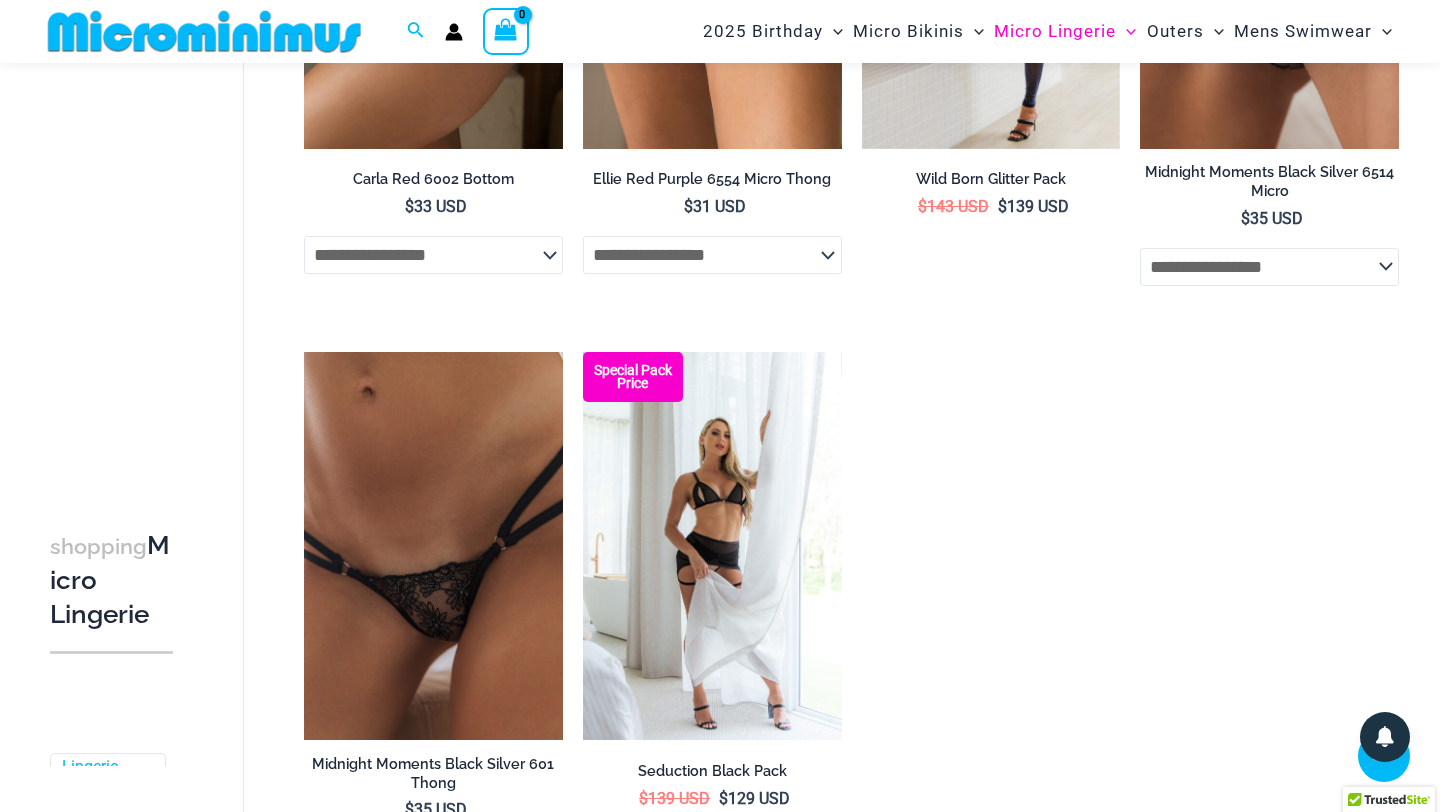 scroll, scrollTop: 1604, scrollLeft: 0, axis: vertical 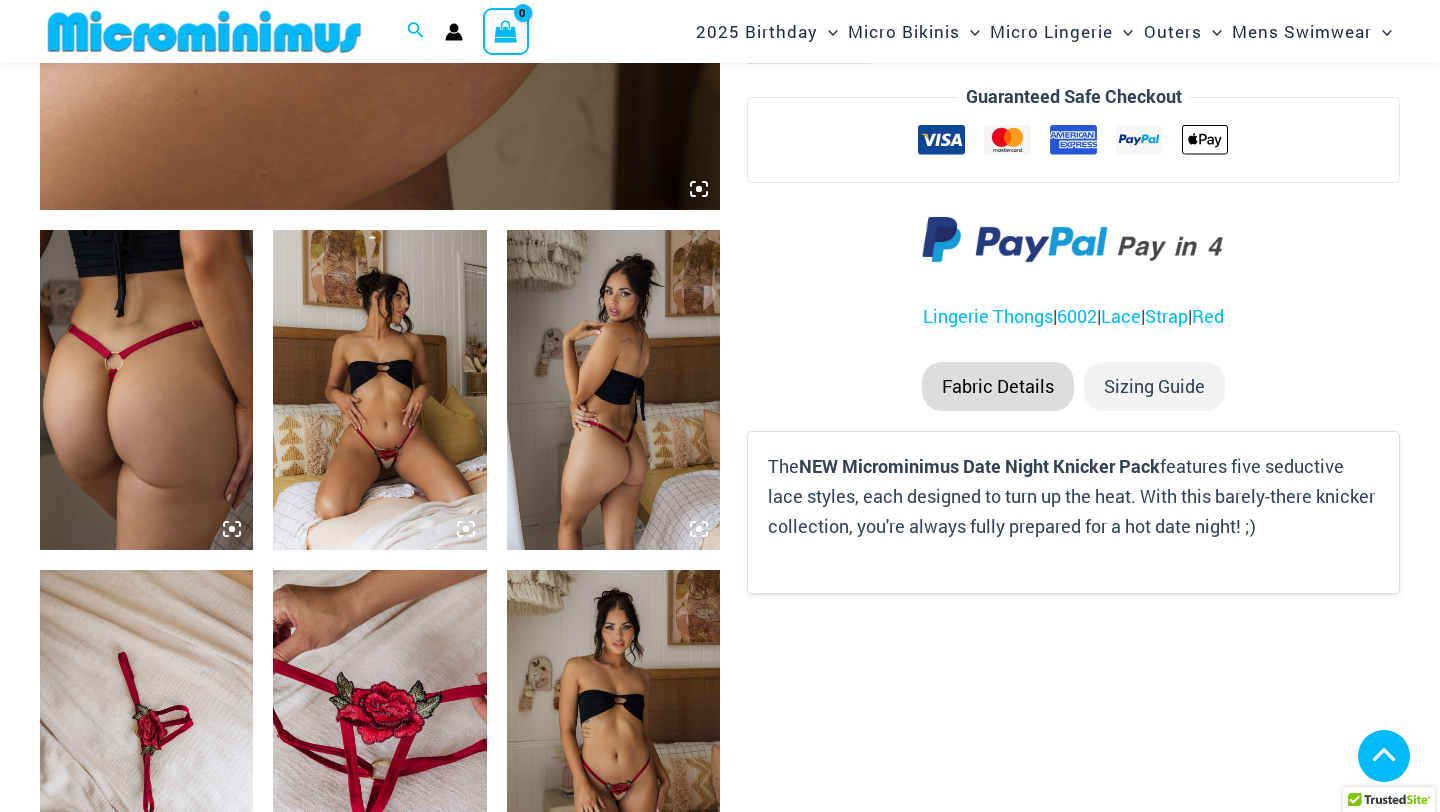 type on "**********" 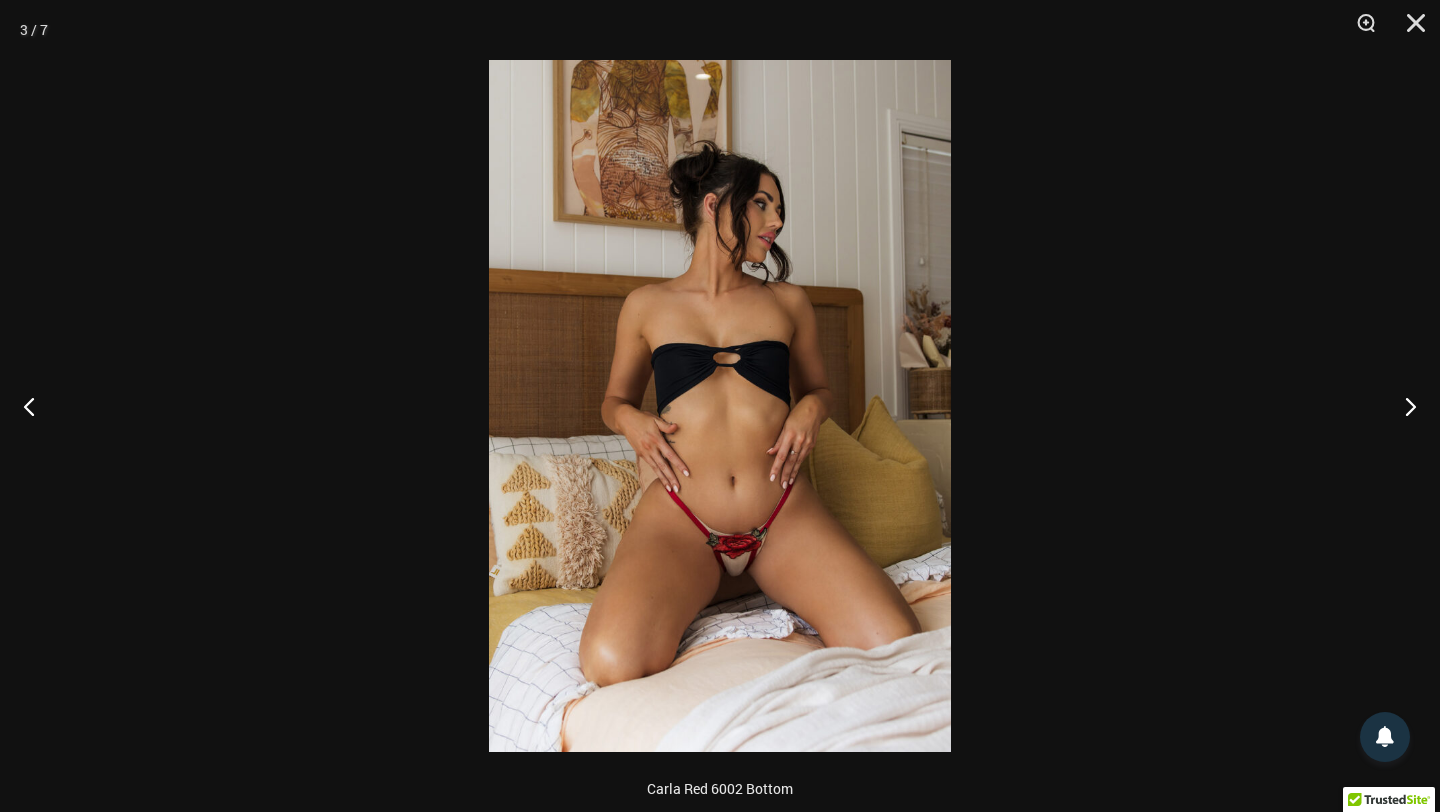 click at bounding box center [720, 406] 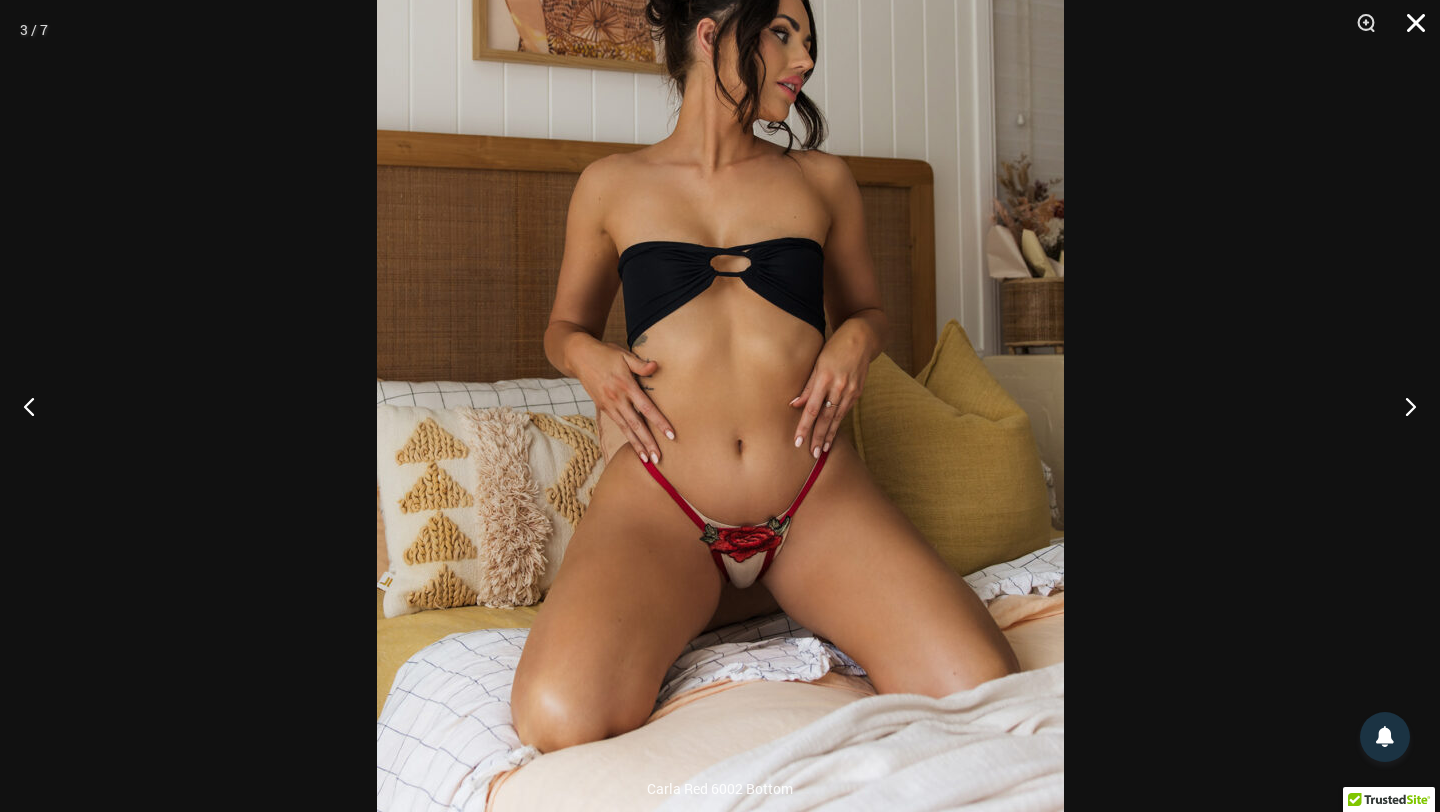 click at bounding box center [1409, 30] 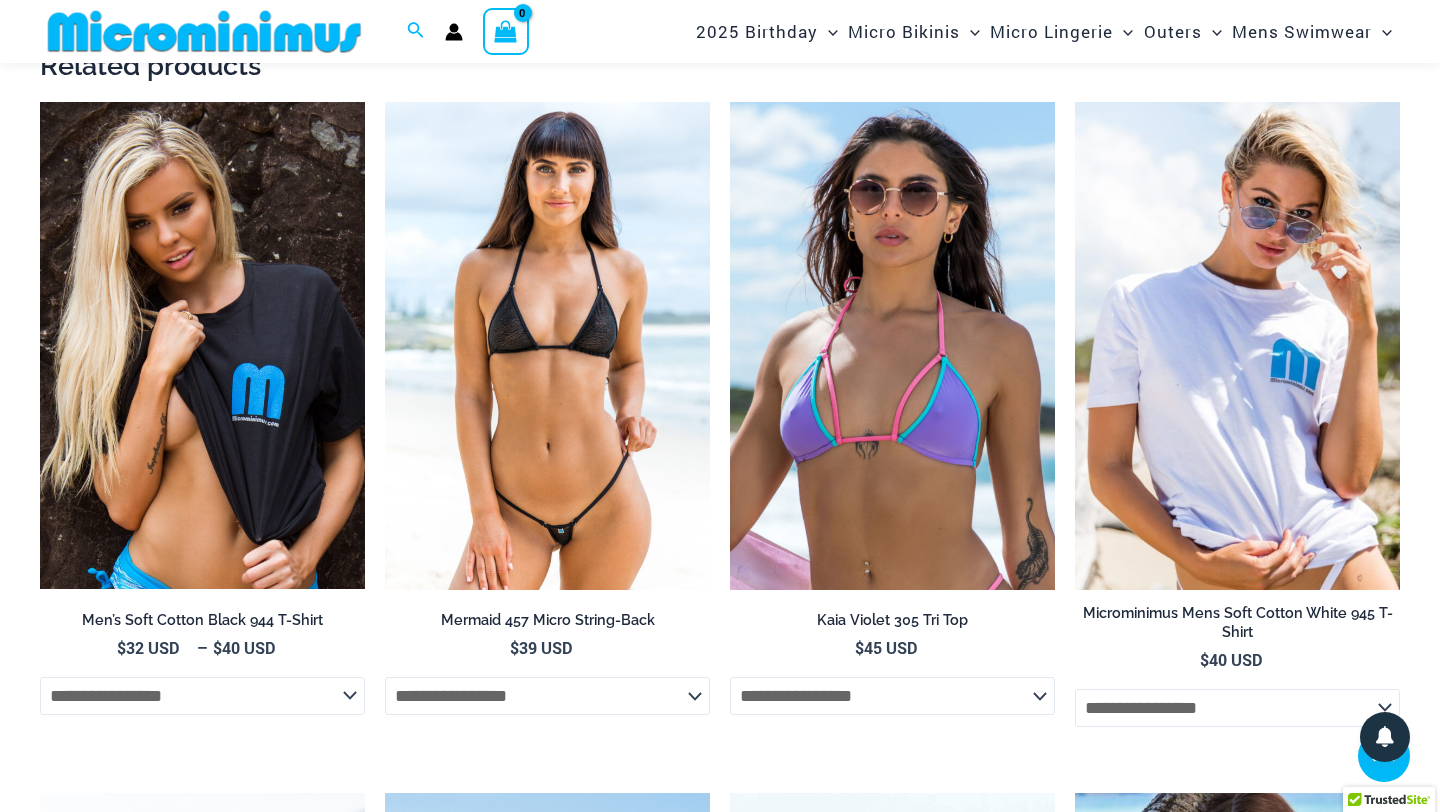 scroll, scrollTop: 1871, scrollLeft: 0, axis: vertical 